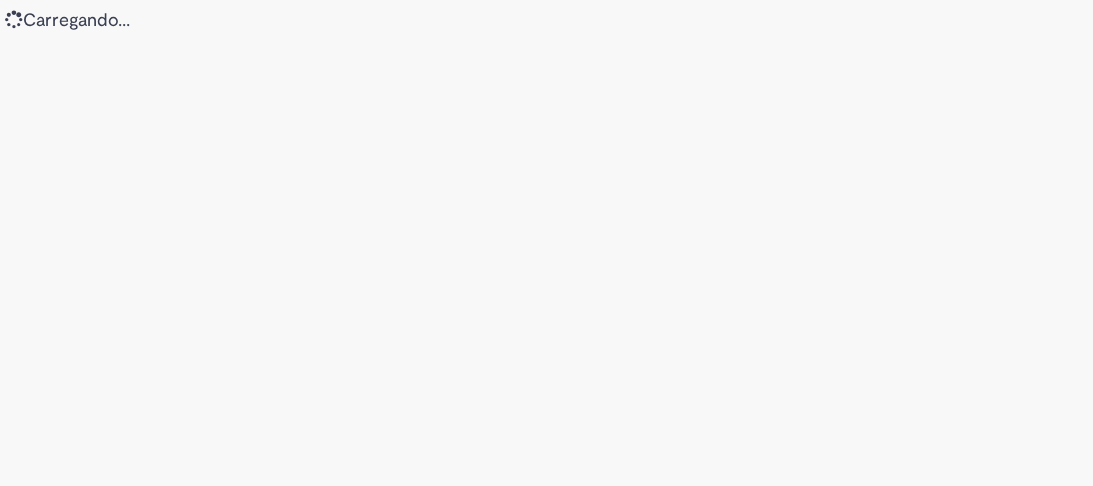 scroll, scrollTop: 0, scrollLeft: 0, axis: both 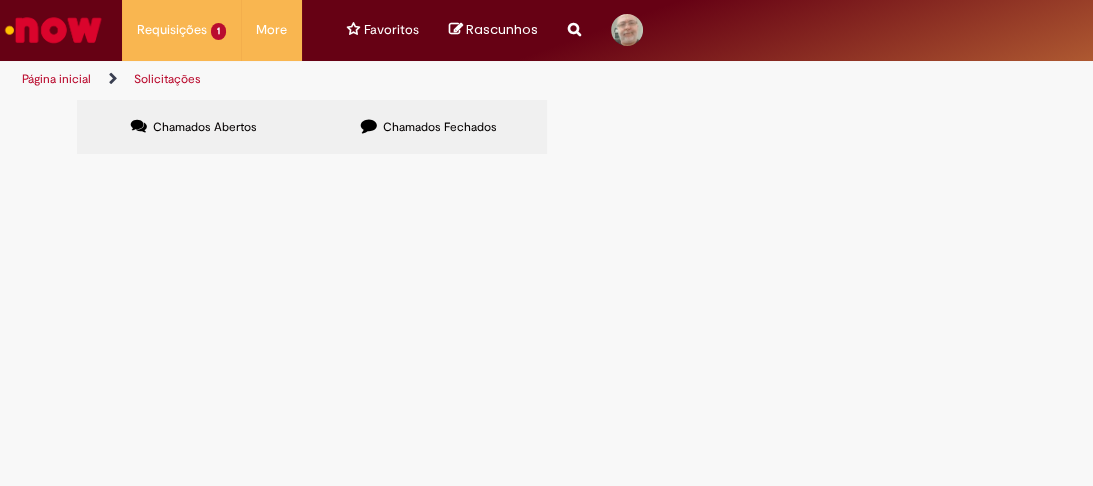 click on "composição [PERSON_NAME] [DATE]" at bounding box center [0, 0] 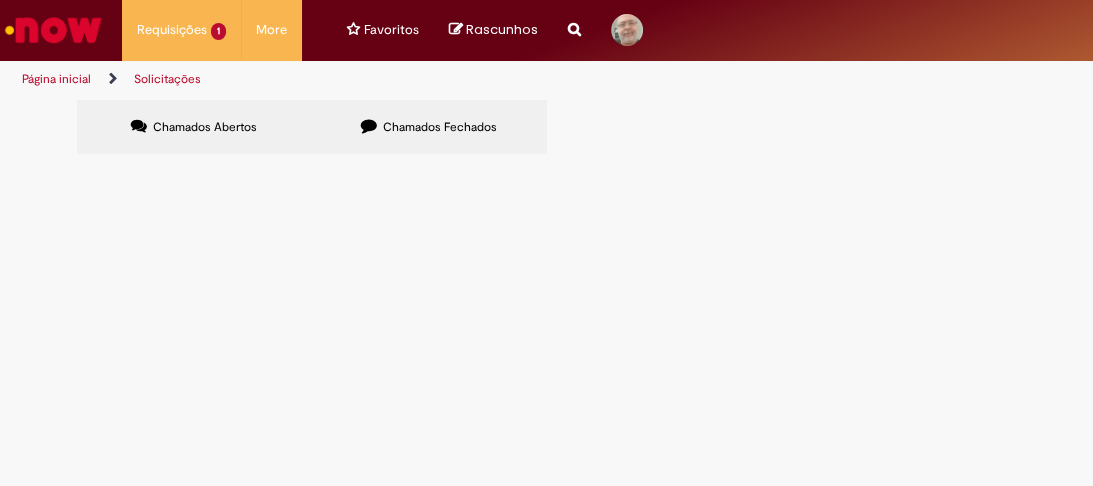 click on "Solicitações
Chamados Abertos     Chamados Fechados
Itens solicitados
Exportar como PDF Exportar como Excel Exportar como CSV
Itens solicitados
Número
Oferta
Descrição
Fase
Status
R13271355       Solicitações Financeiro Revenda       composição [PERSON_NAME] [DATE]
Em Validação
Linhas 1 − 1 de 1
Itens solicitados
Exportar como PDF Exportar como Excel Exportar como CSV" at bounding box center (546, 292) 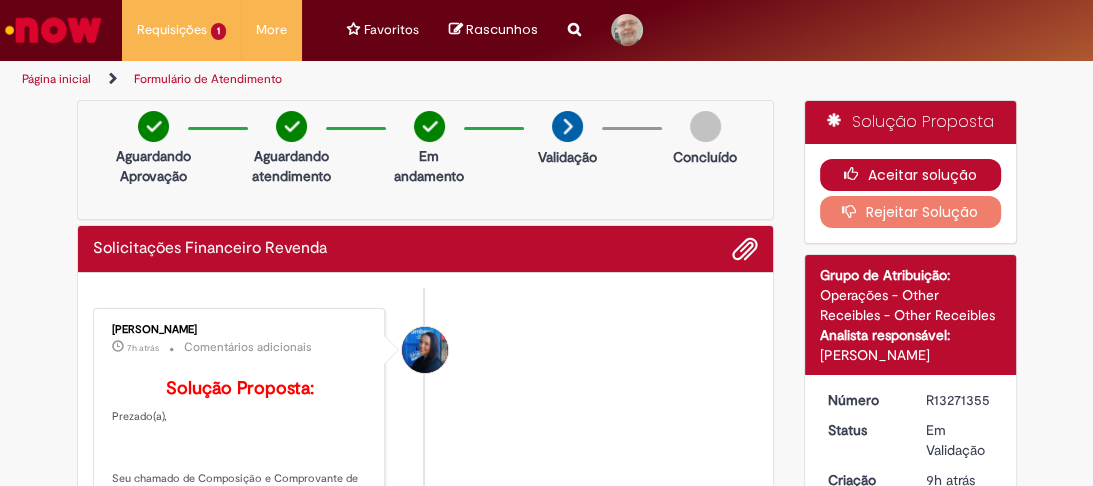 click on "Aceitar solução" at bounding box center (910, 175) 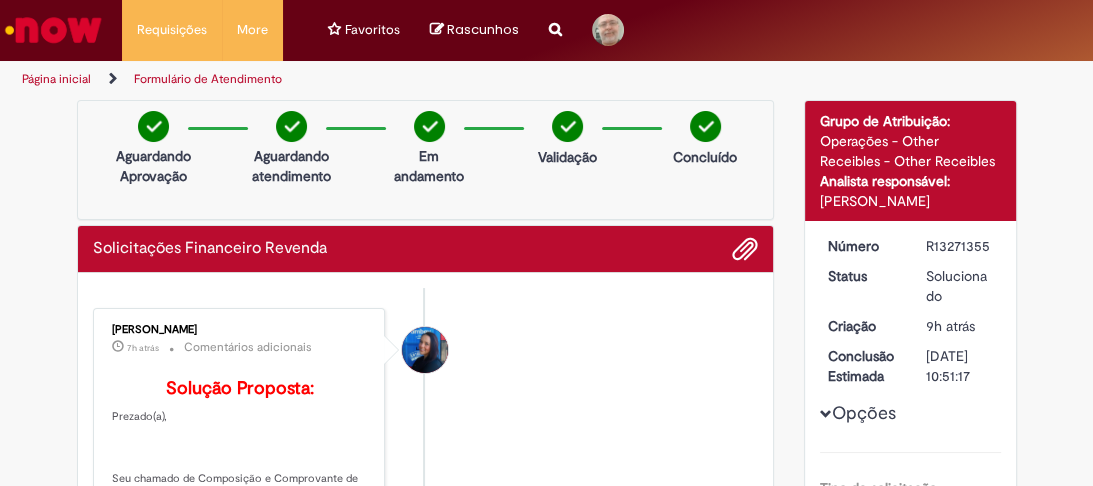 scroll, scrollTop: 80, scrollLeft: 0, axis: vertical 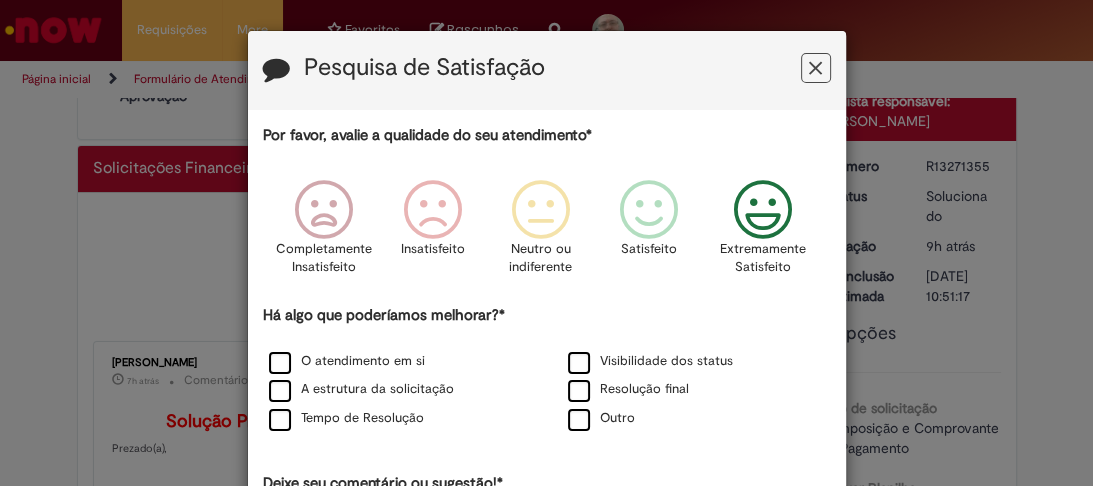 click at bounding box center [762, 210] 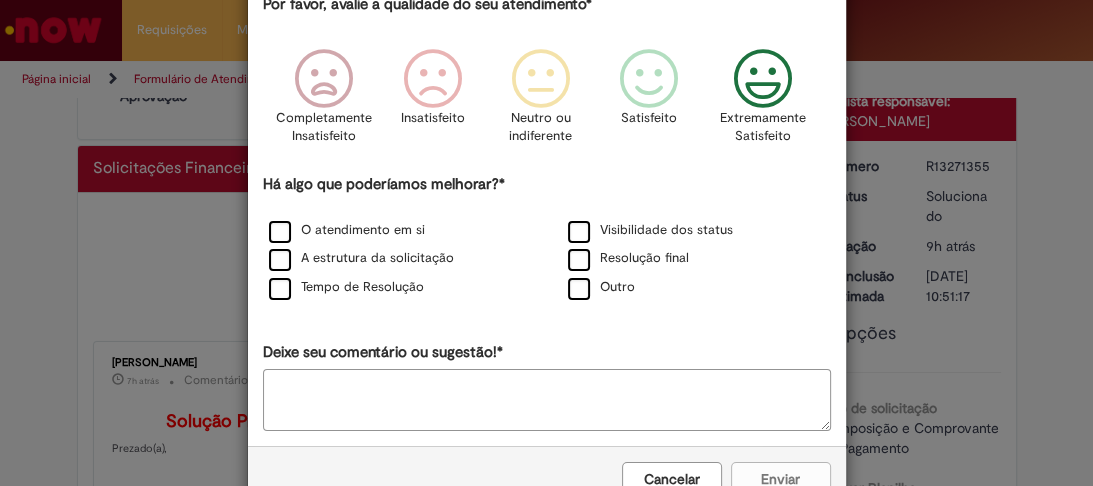 scroll, scrollTop: 160, scrollLeft: 0, axis: vertical 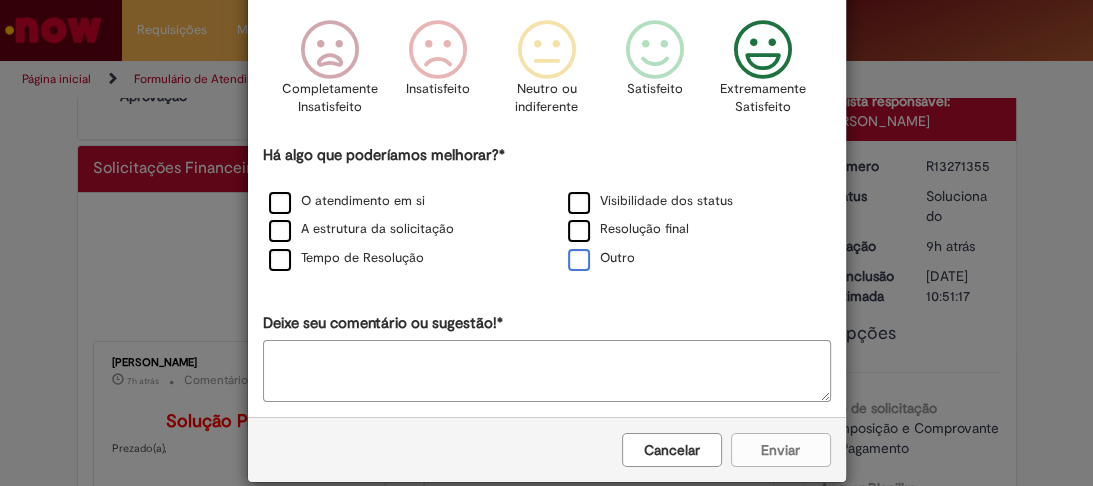 click on "Outro" at bounding box center [601, 258] 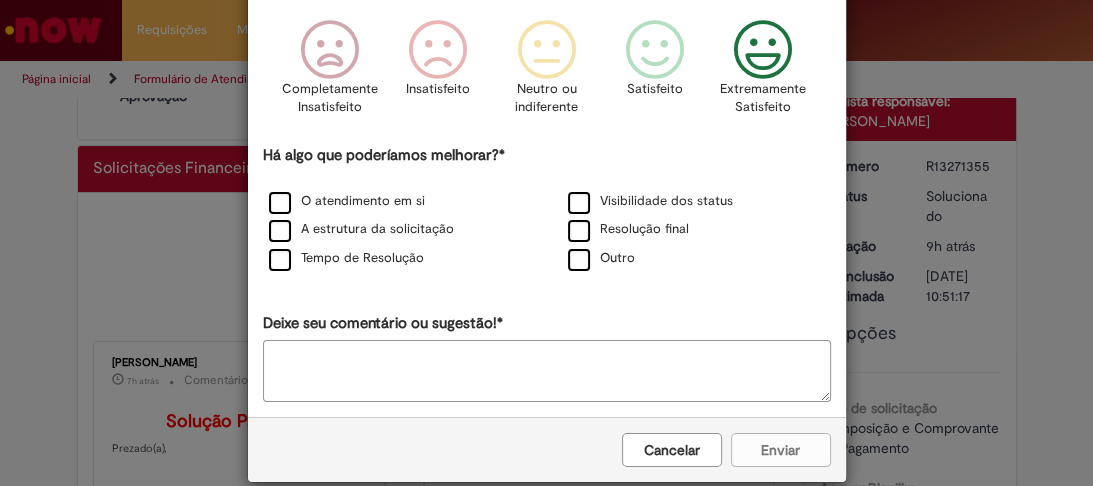 scroll, scrollTop: 160, scrollLeft: 0, axis: vertical 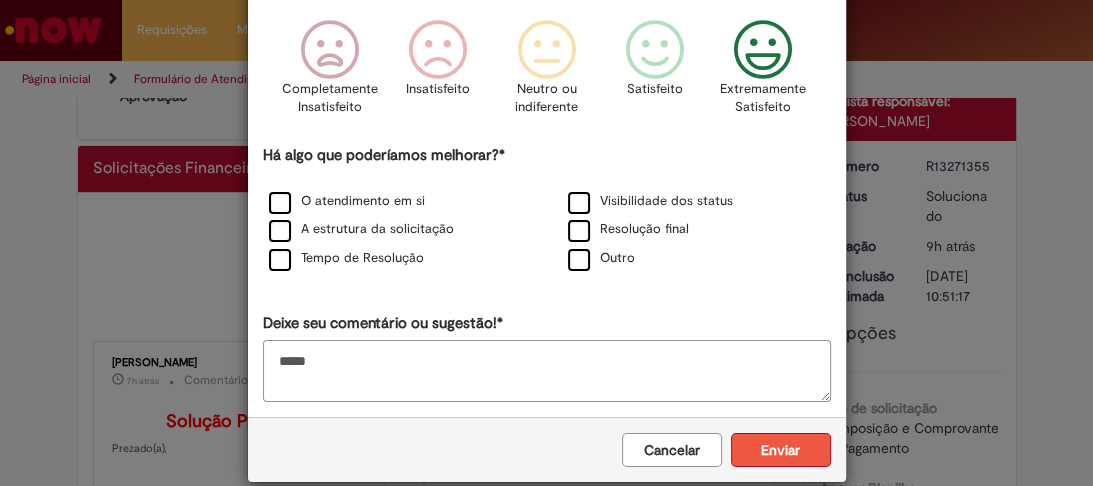 type on "*****" 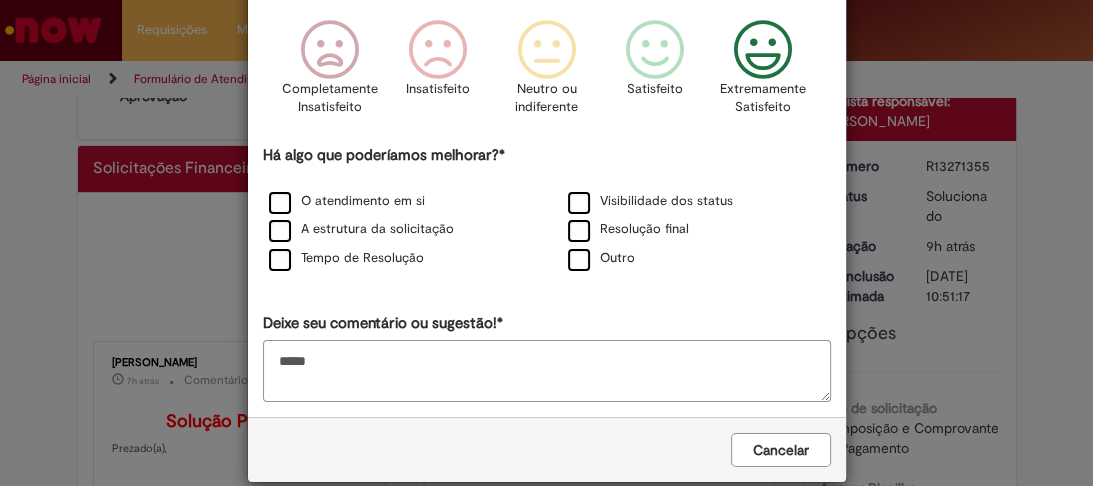 scroll, scrollTop: 0, scrollLeft: 0, axis: both 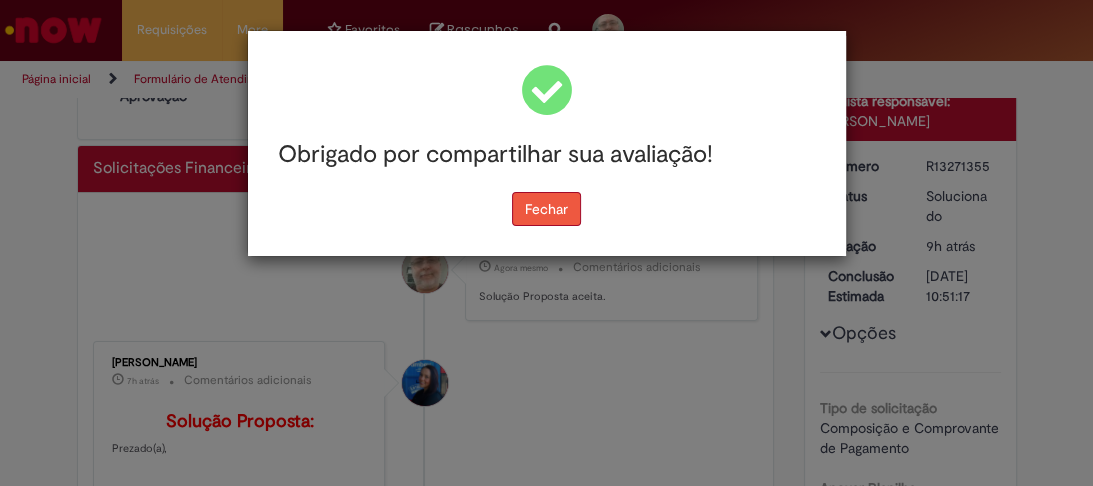 click on "Fechar" at bounding box center [546, 209] 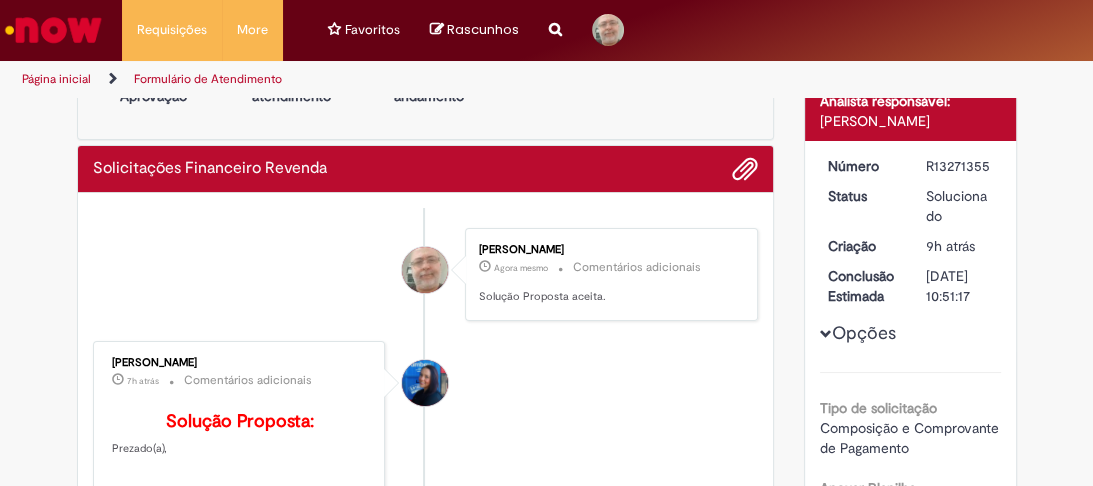 click at bounding box center (53, 30) 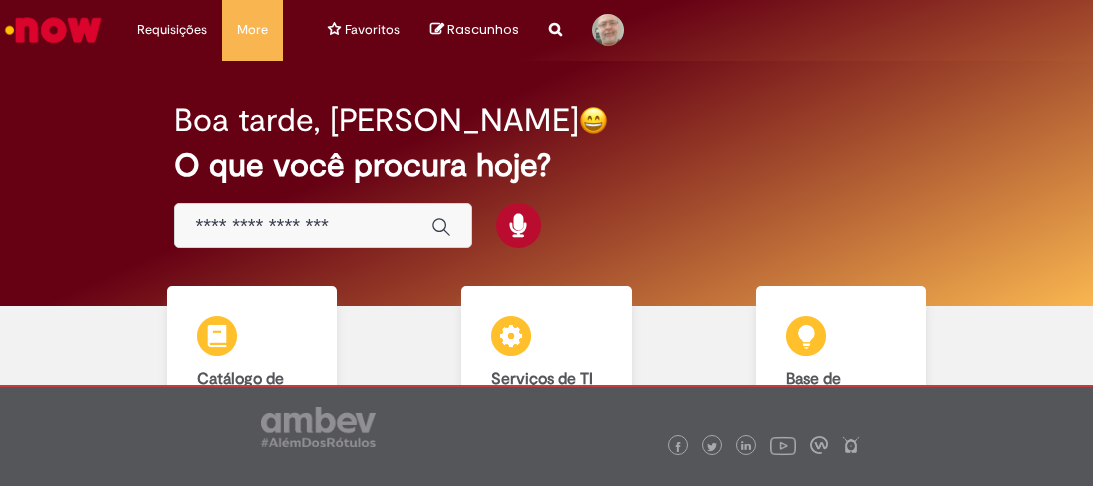 scroll, scrollTop: 0, scrollLeft: 0, axis: both 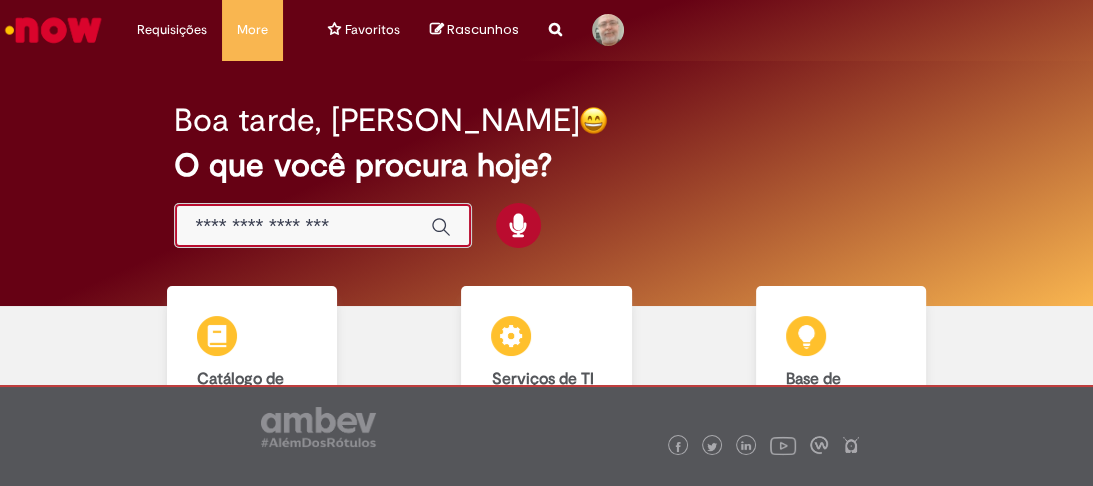 click at bounding box center [303, 226] 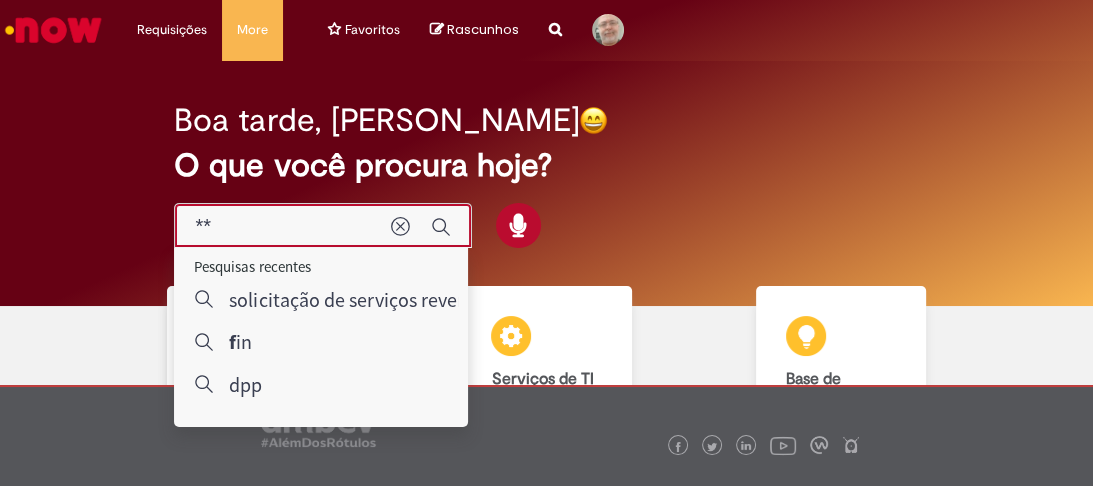 type on "***" 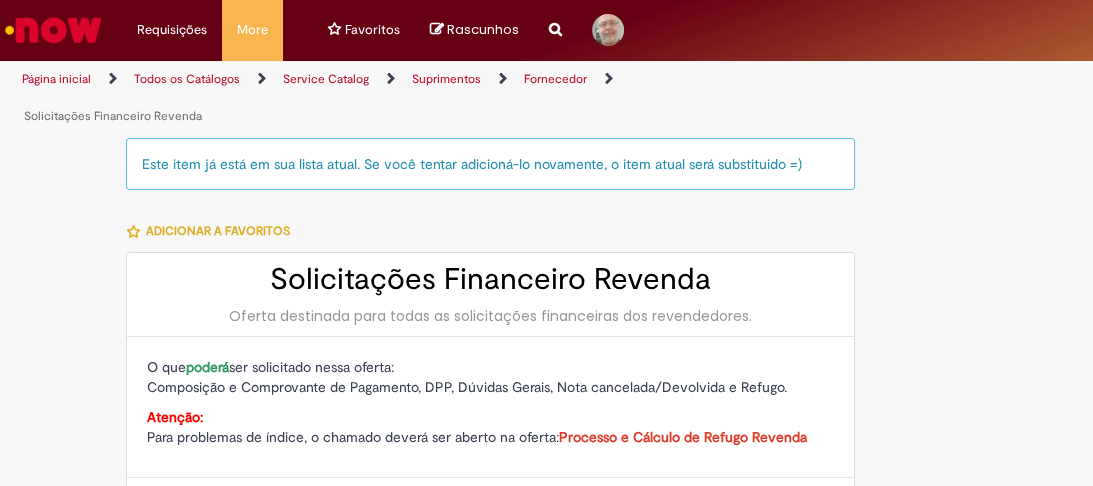 type on "**********" 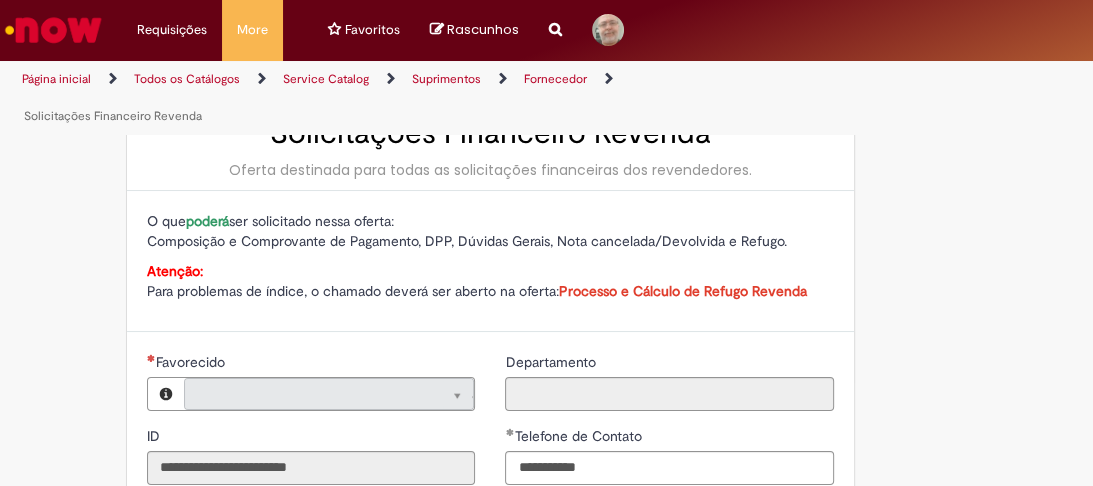 type on "**********" 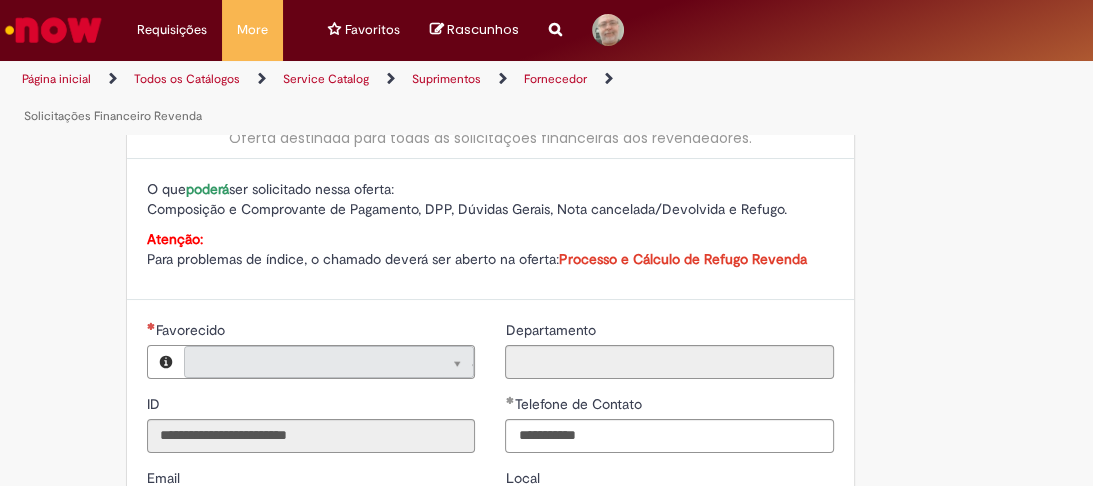 type on "**********" 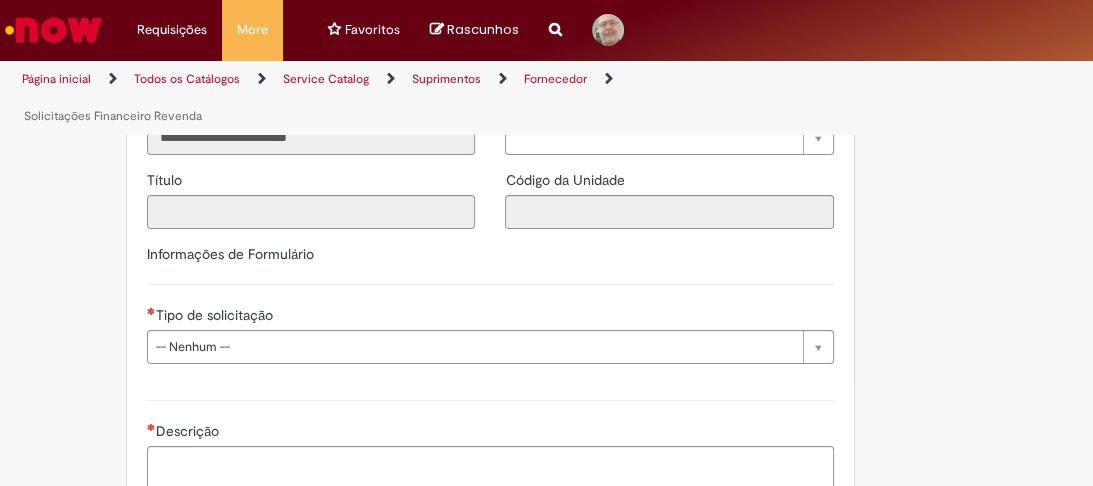 scroll, scrollTop: 560, scrollLeft: 0, axis: vertical 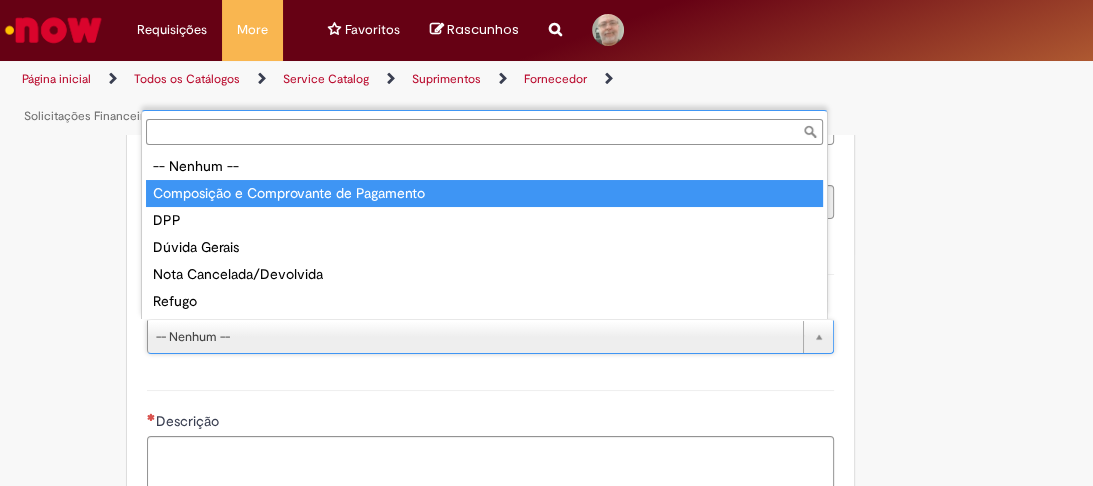 type on "**********" 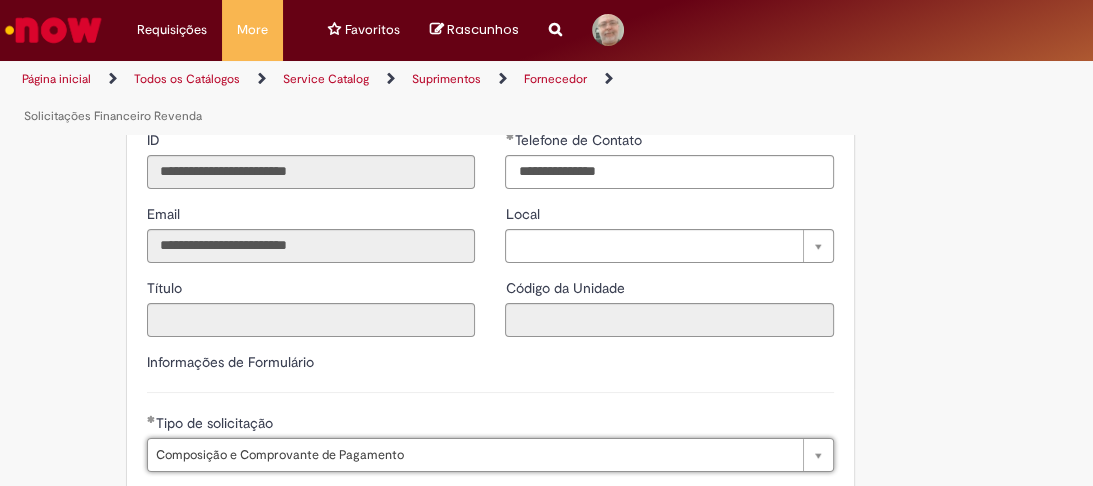 scroll, scrollTop: 720, scrollLeft: 0, axis: vertical 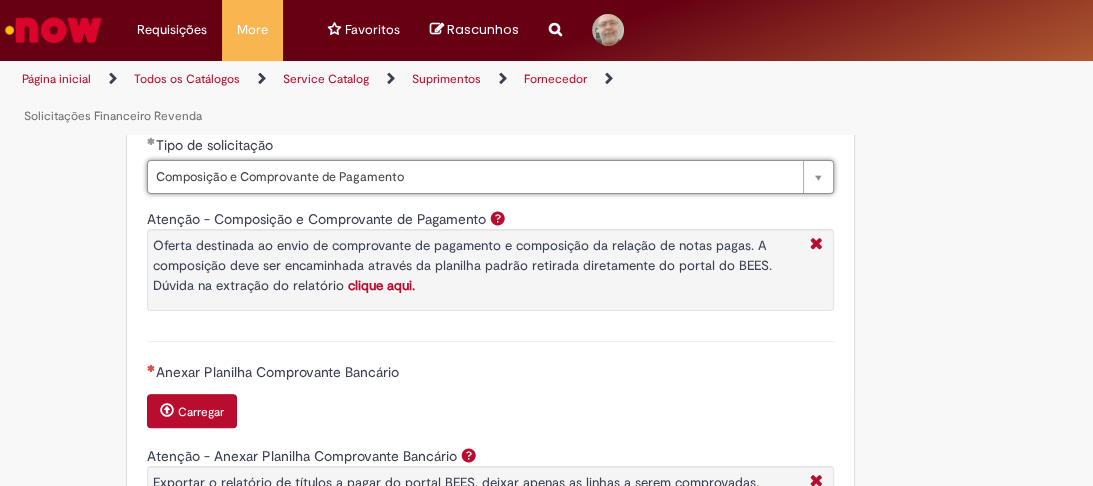 click on "Carregar" at bounding box center [201, 412] 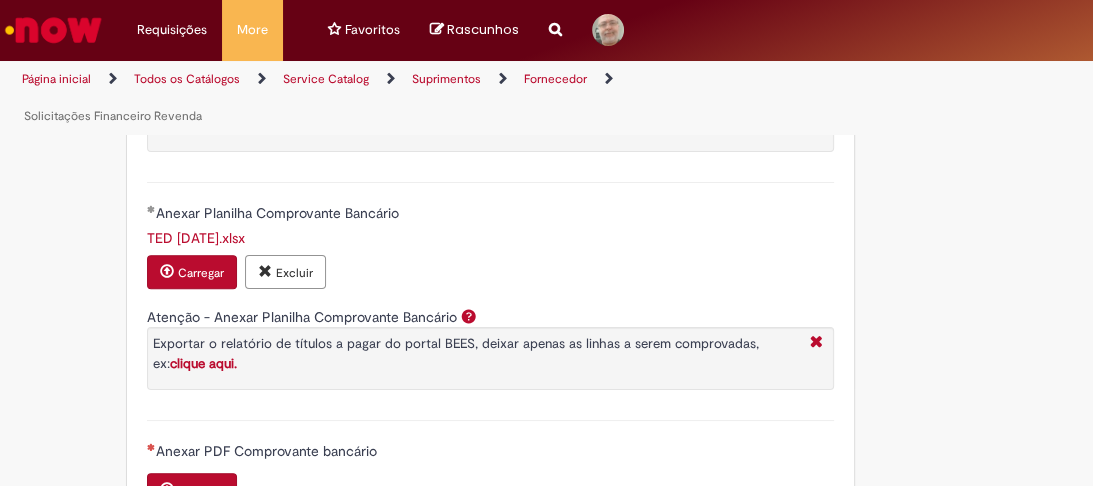 scroll, scrollTop: 880, scrollLeft: 0, axis: vertical 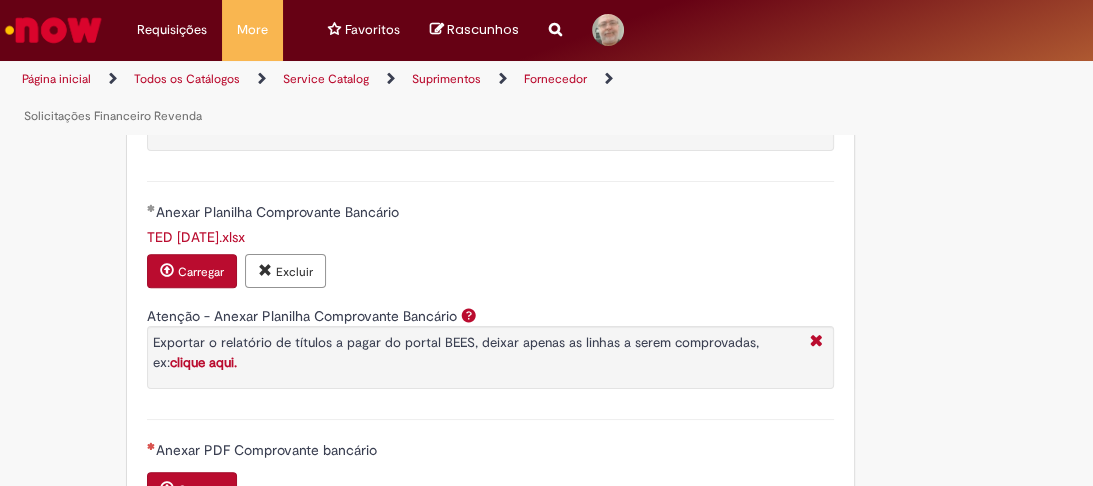 click on "Carregar" at bounding box center [192, 489] 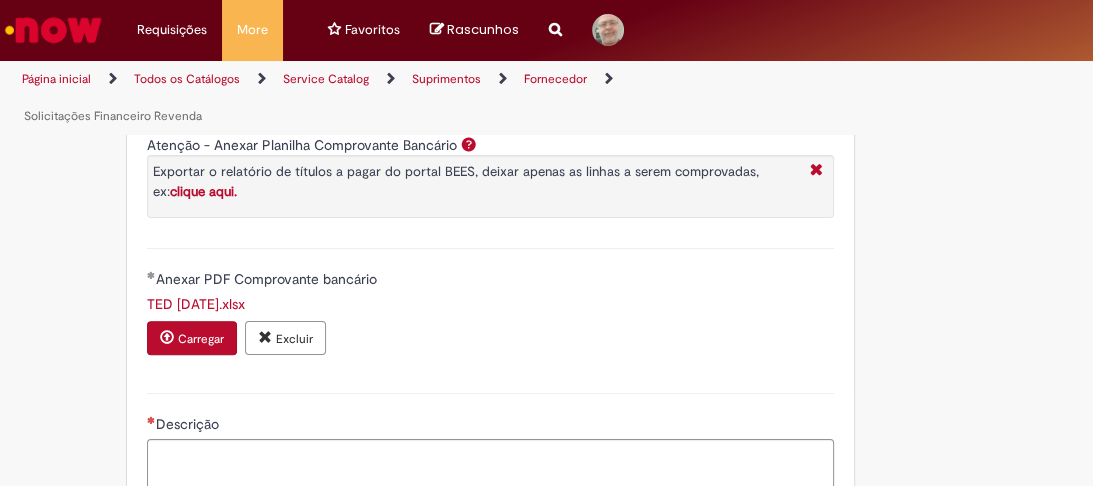 scroll, scrollTop: 1120, scrollLeft: 0, axis: vertical 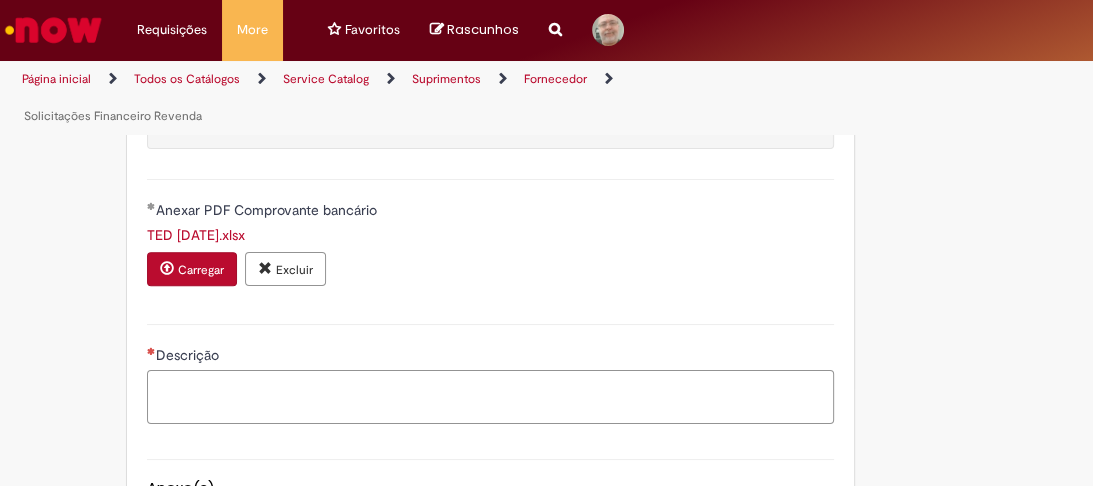 click on "Descrição" at bounding box center (490, 397) 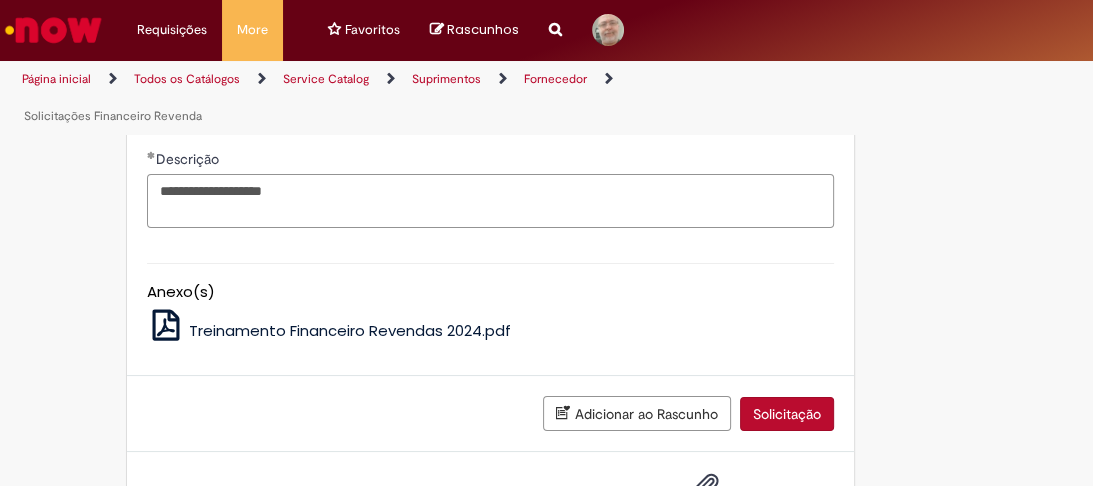 scroll, scrollTop: 1360, scrollLeft: 0, axis: vertical 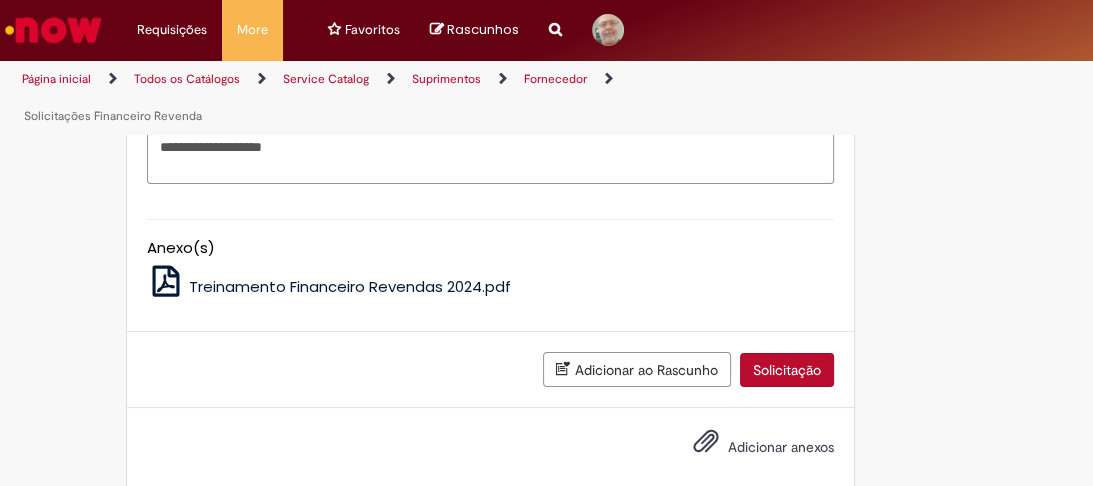 type on "**********" 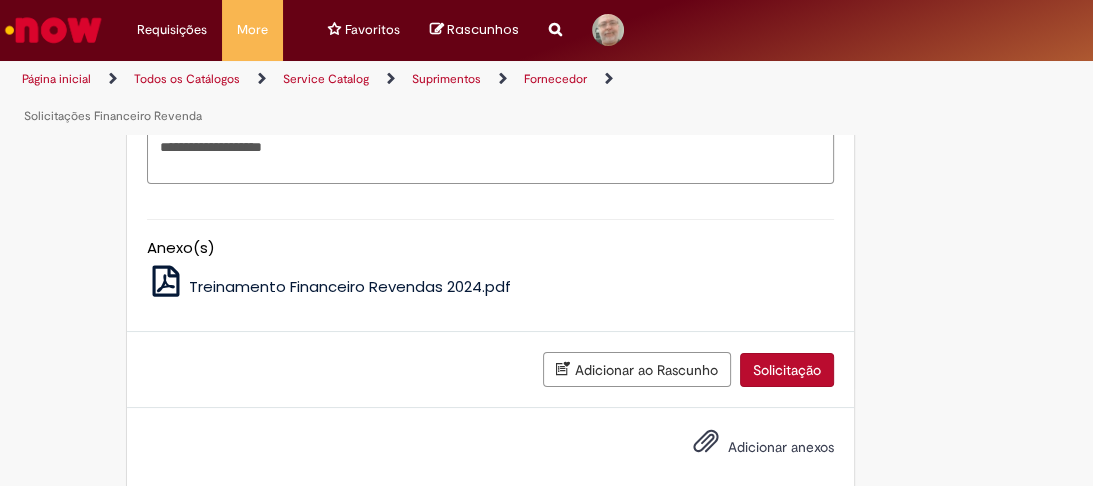 click on "Adicionar anexos" at bounding box center [781, 447] 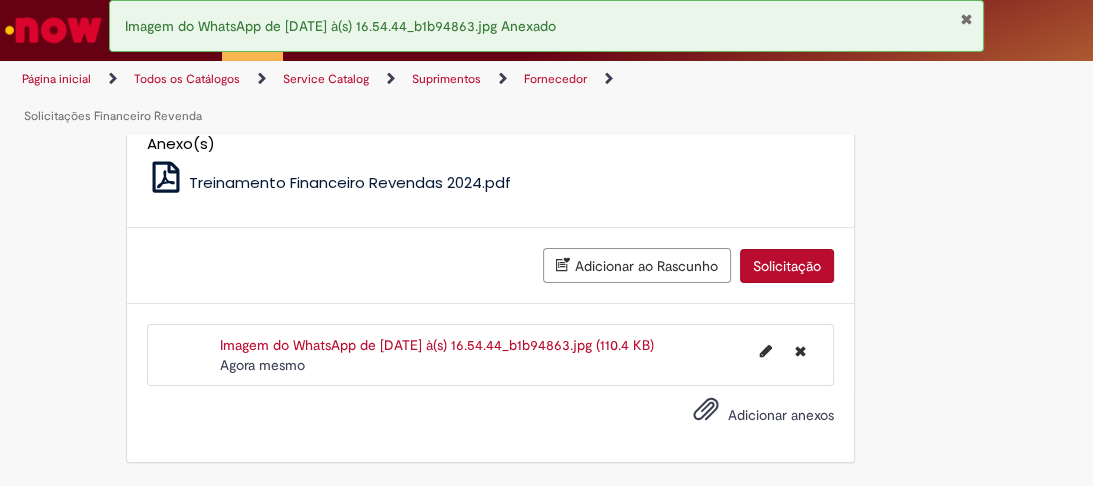 click on "Solicitação" at bounding box center [787, 266] 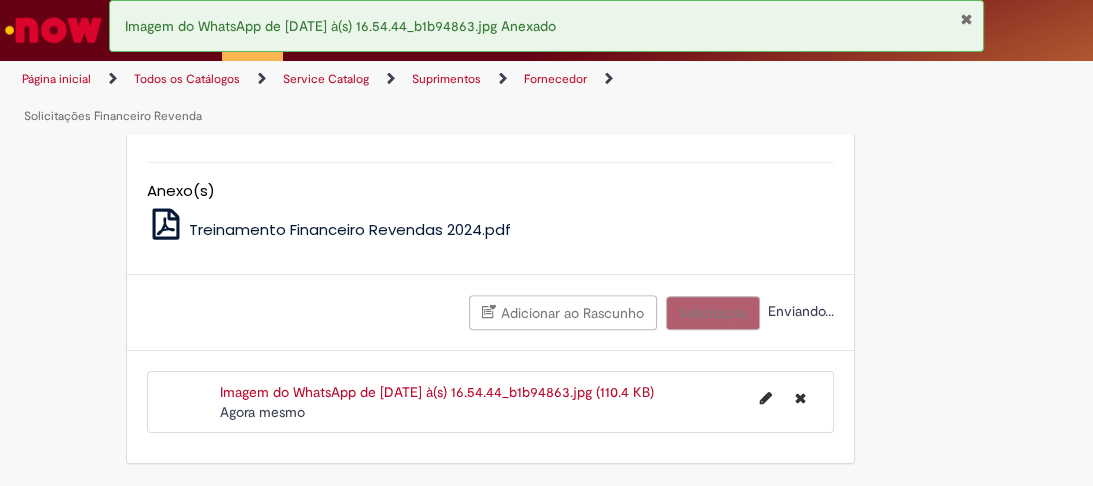 scroll, scrollTop: 1420, scrollLeft: 0, axis: vertical 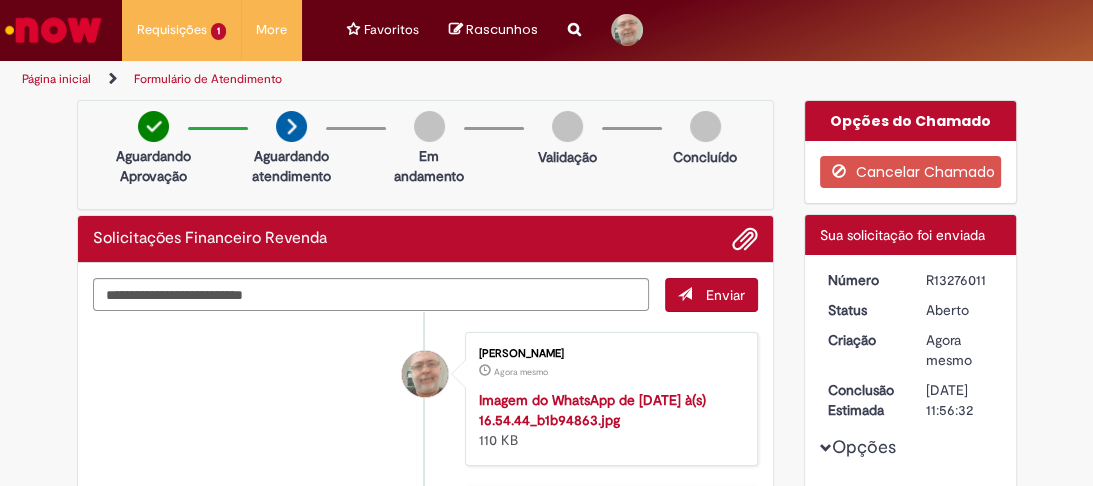 drag, startPoint x: 981, startPoint y: 276, endPoint x: 920, endPoint y: 278, distance: 61.03278 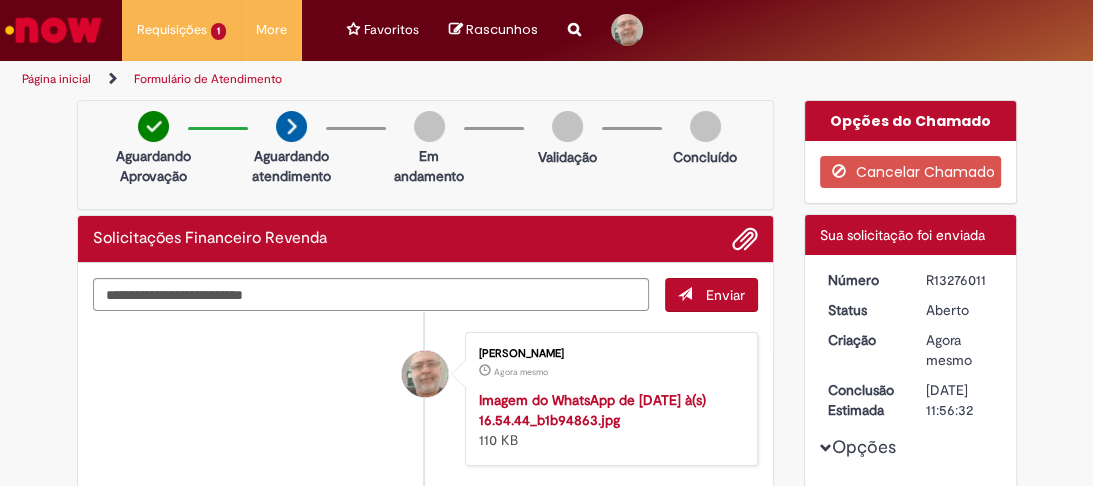 copy on "R13276011" 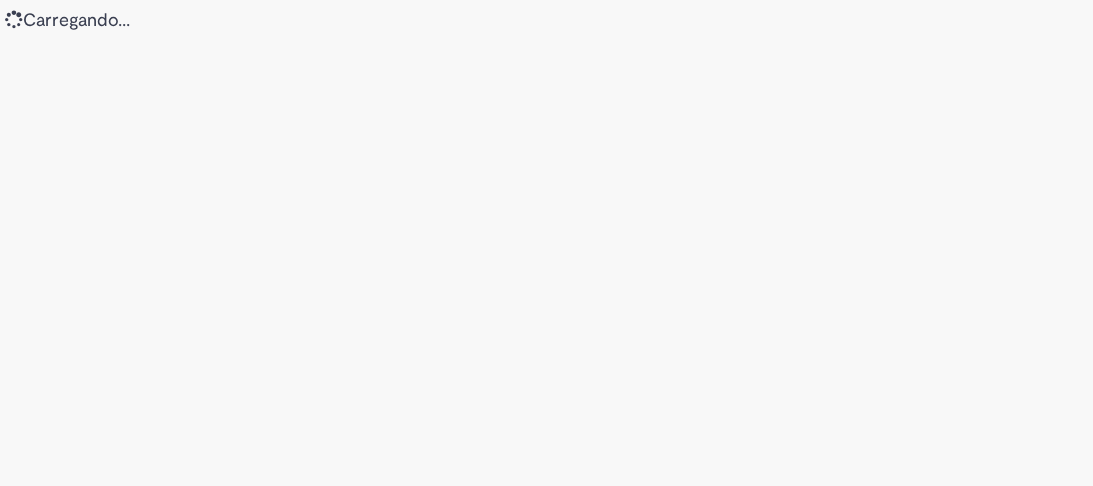 scroll, scrollTop: 0, scrollLeft: 0, axis: both 